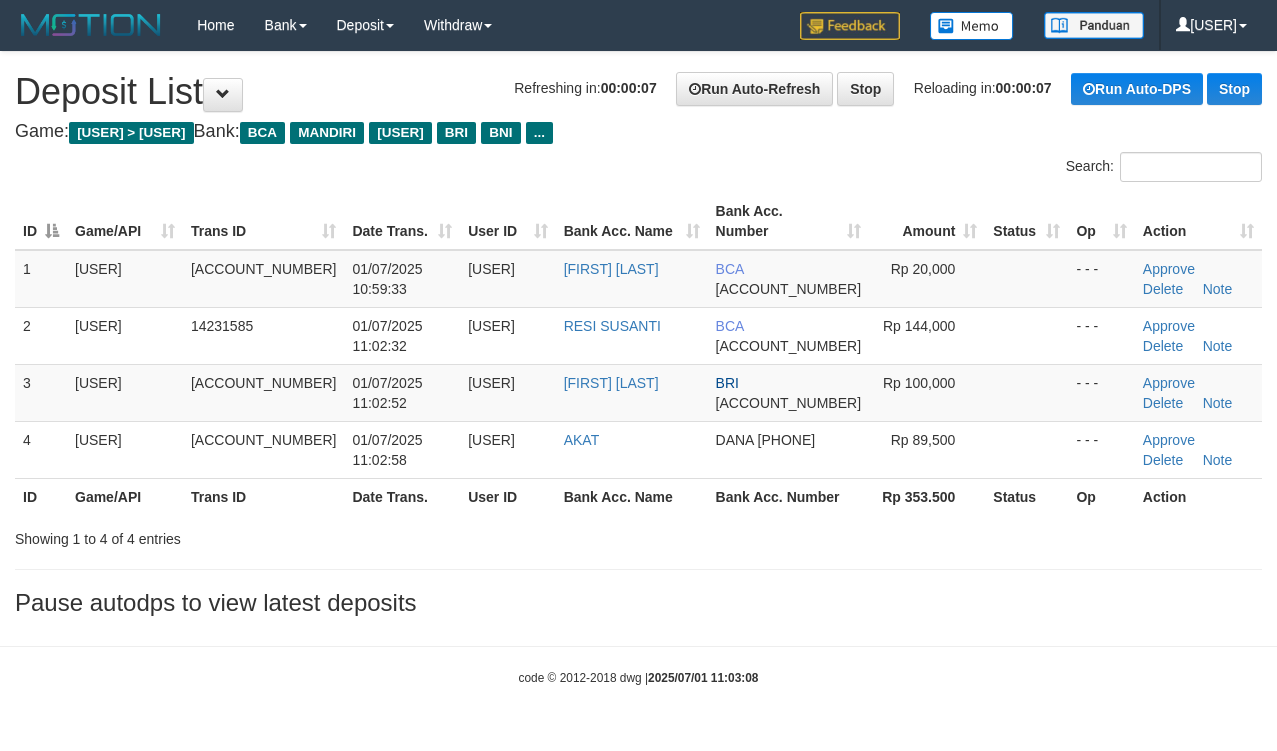 scroll, scrollTop: 0, scrollLeft: 0, axis: both 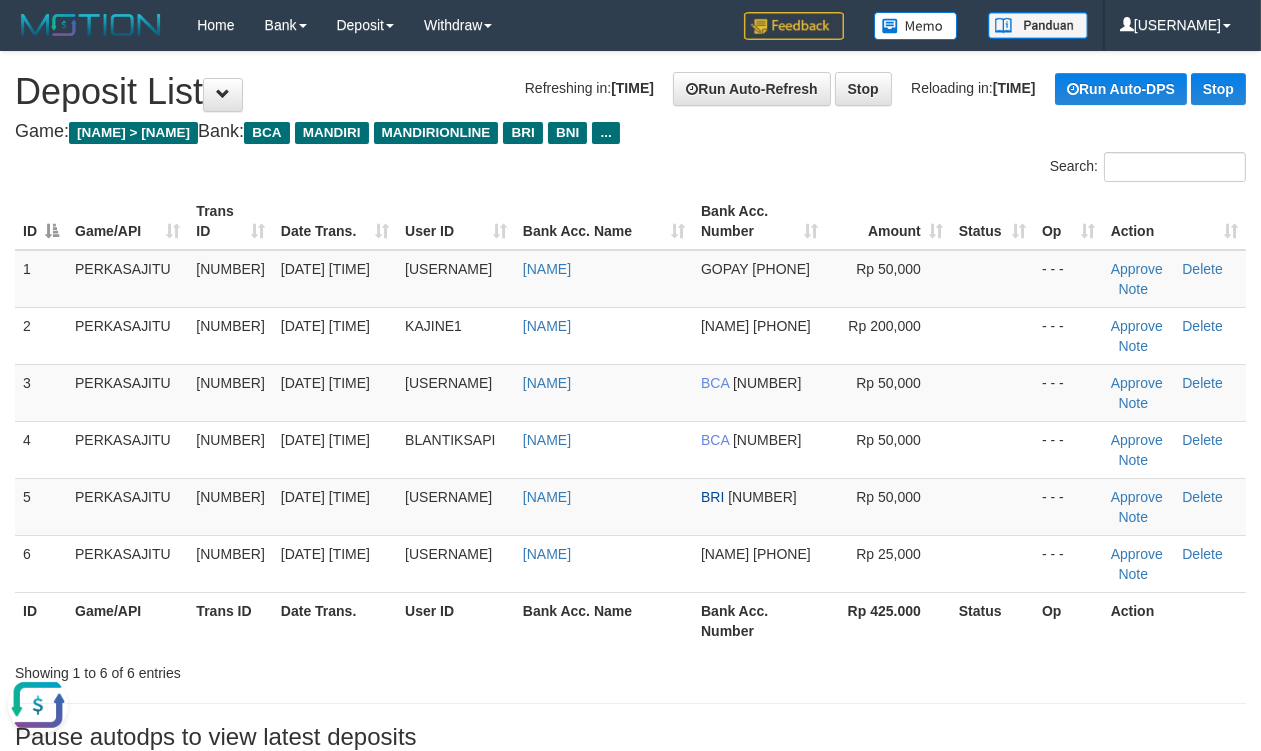 click on "Game:   ITOTO > PERKASAJITU    		Bank:   BCA   MANDIRI   MANDIRIONLINE   BRI   BNI   ..." at bounding box center (630, 132) 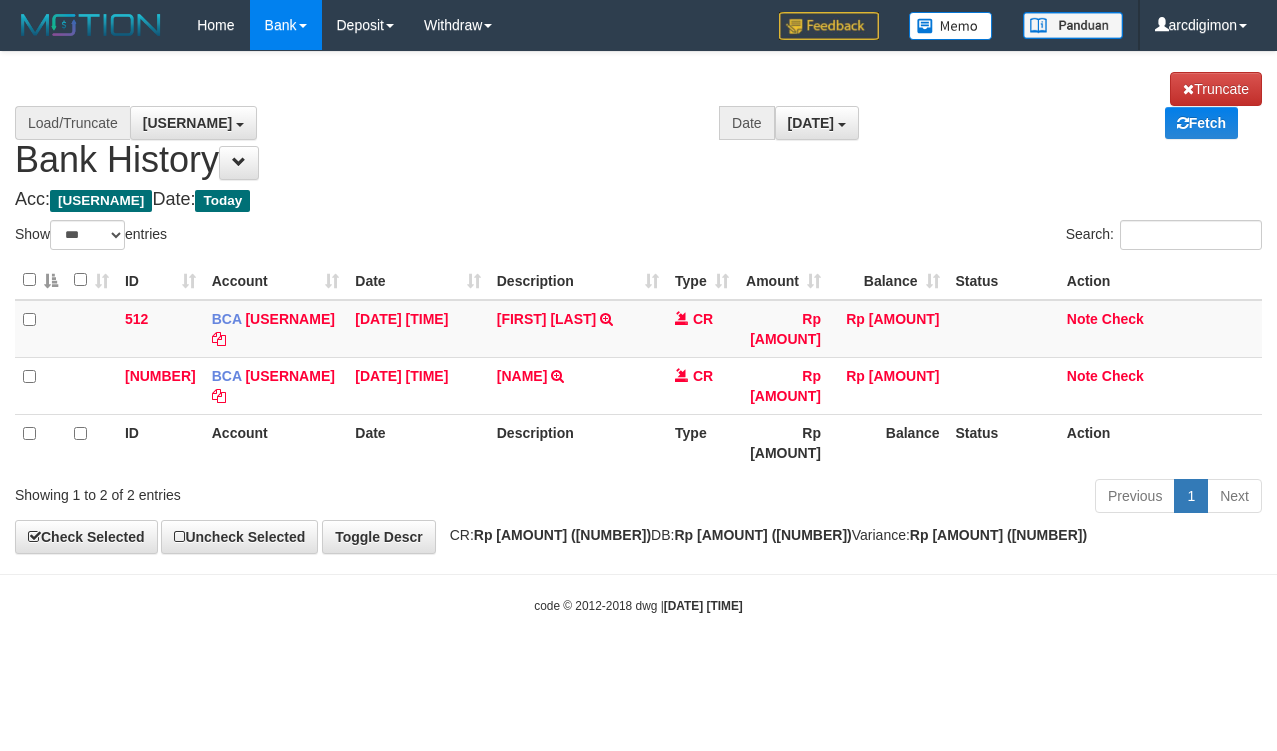 scroll, scrollTop: 0, scrollLeft: 0, axis: both 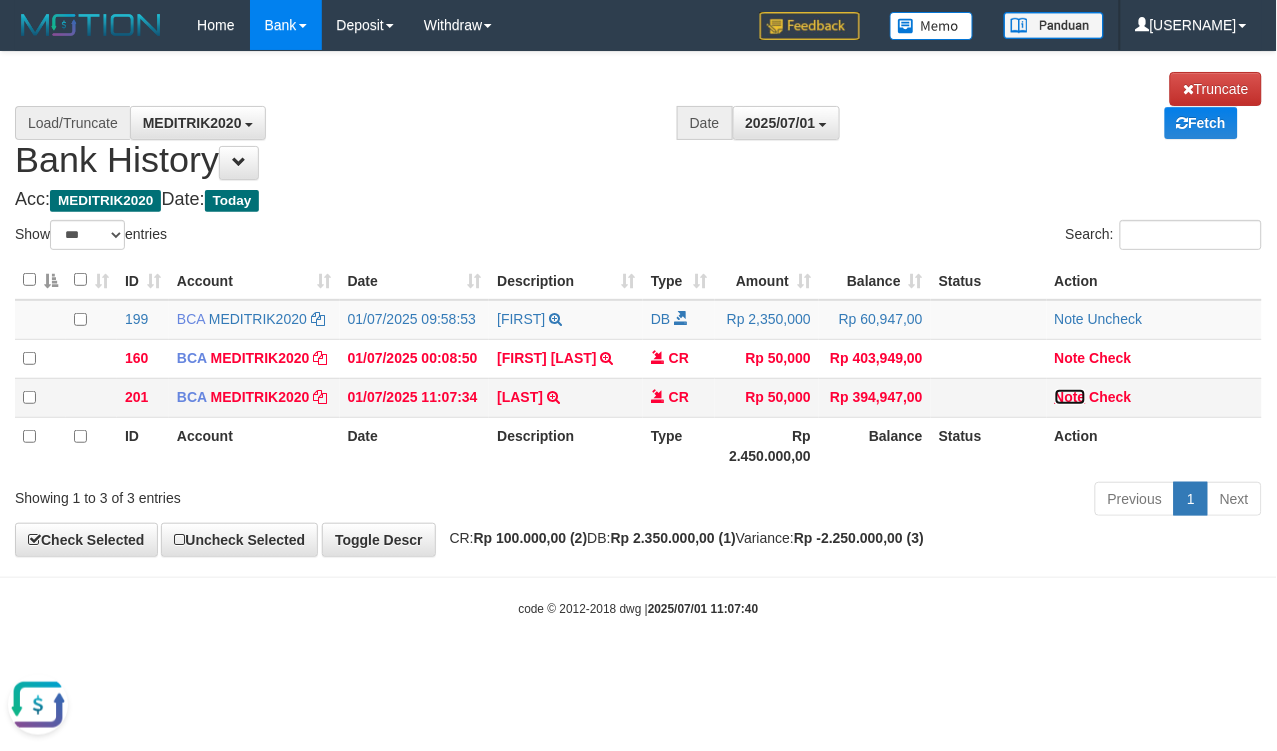 click on "Note" at bounding box center (520, 397) 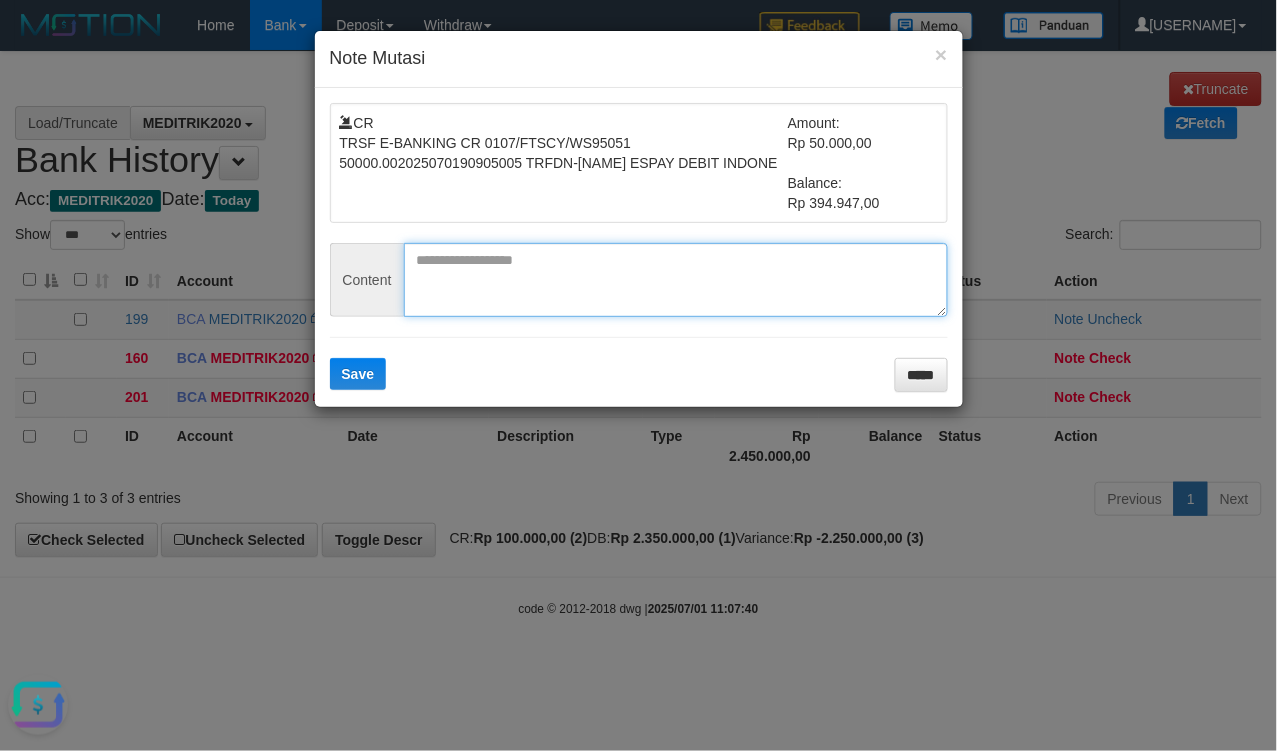 click at bounding box center [676, 280] 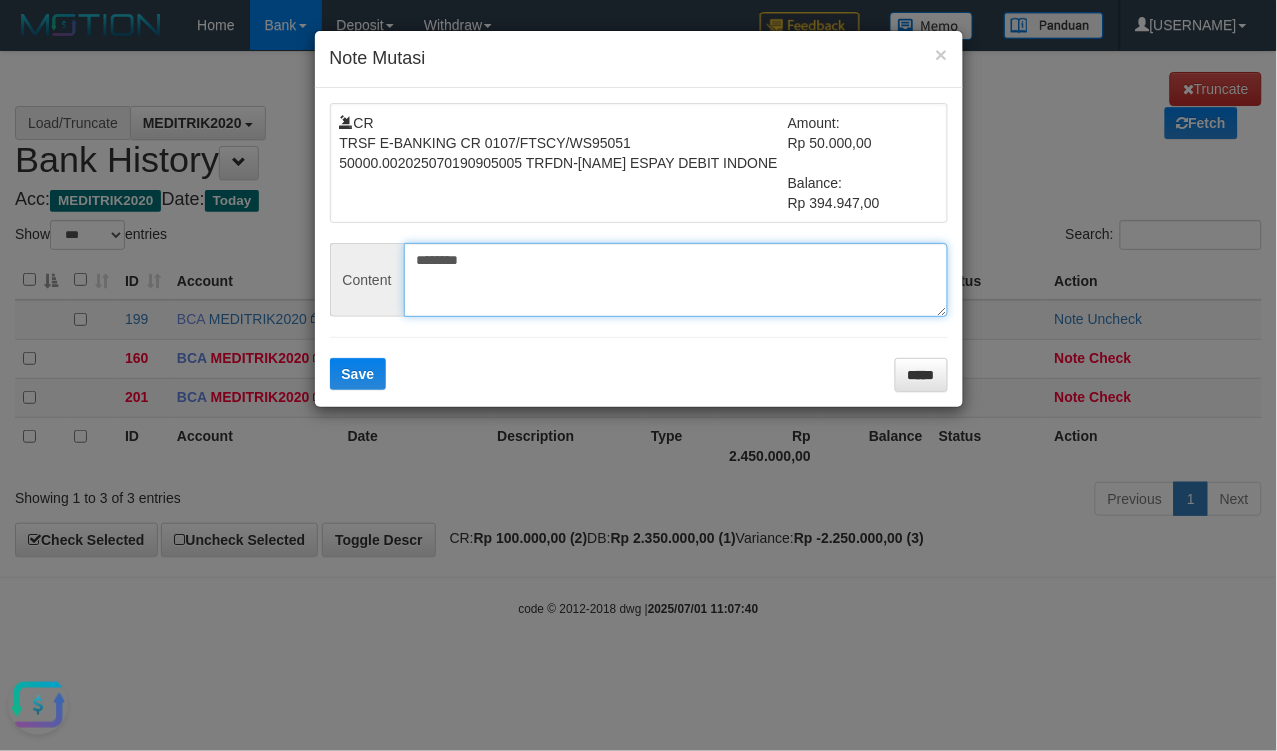 type on "********" 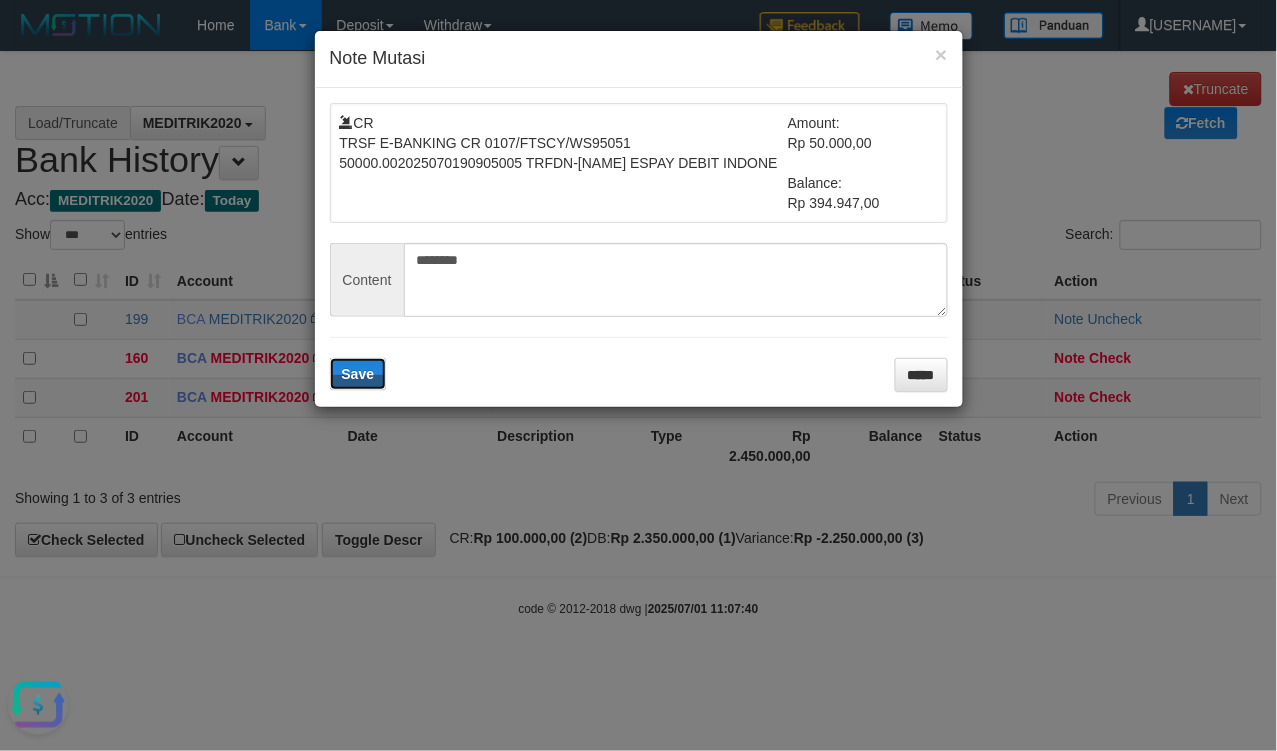 type 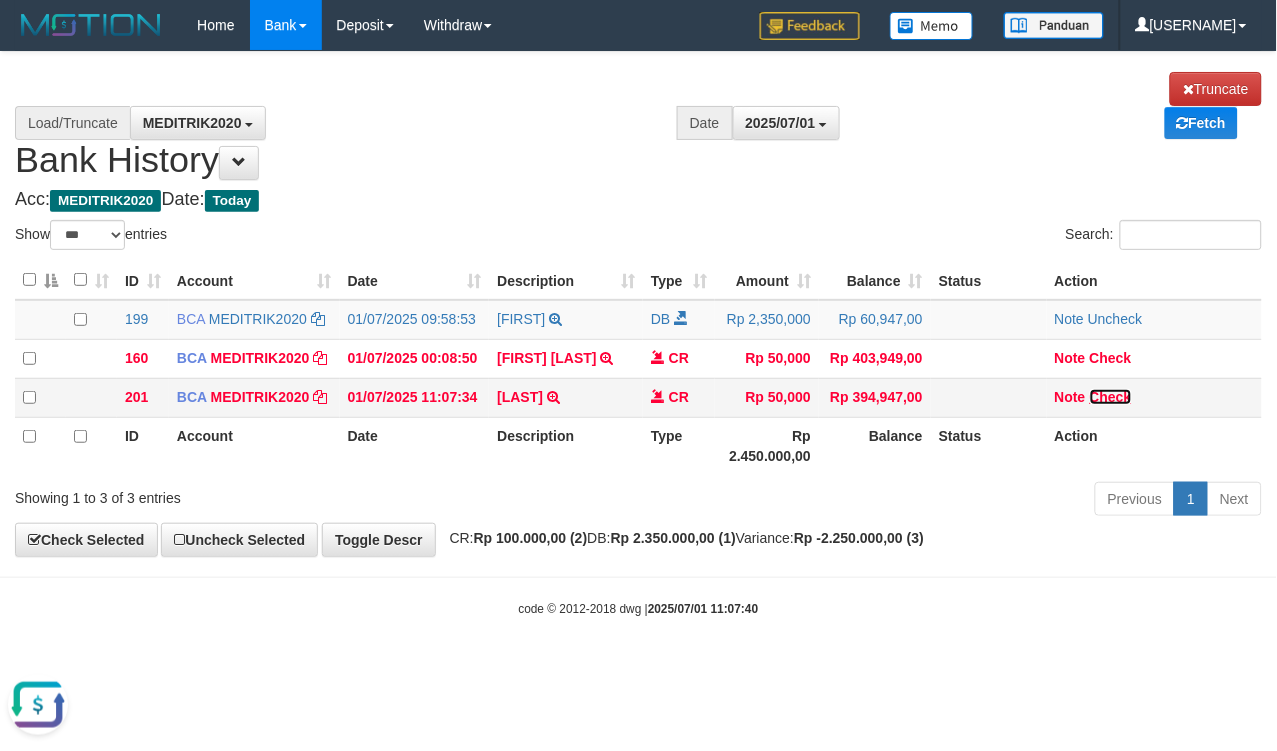 click on "Check" at bounding box center (260, 397) 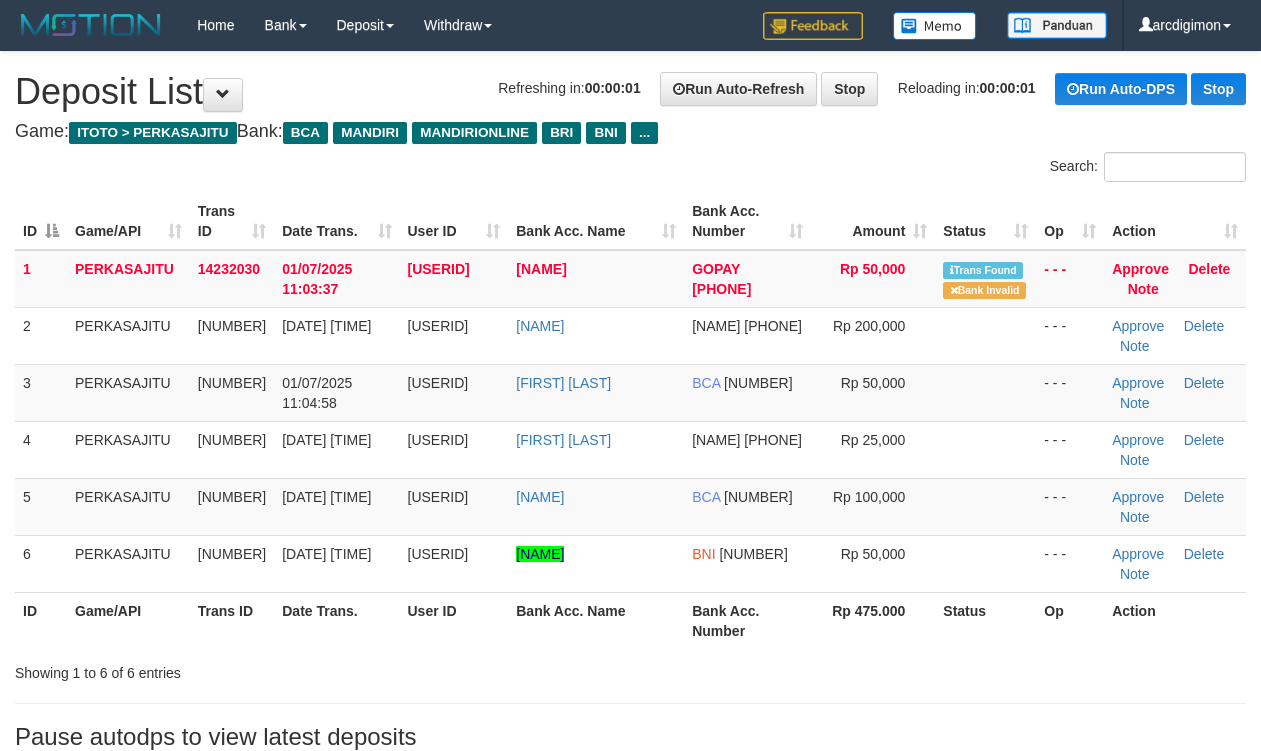 scroll, scrollTop: 0, scrollLeft: 0, axis: both 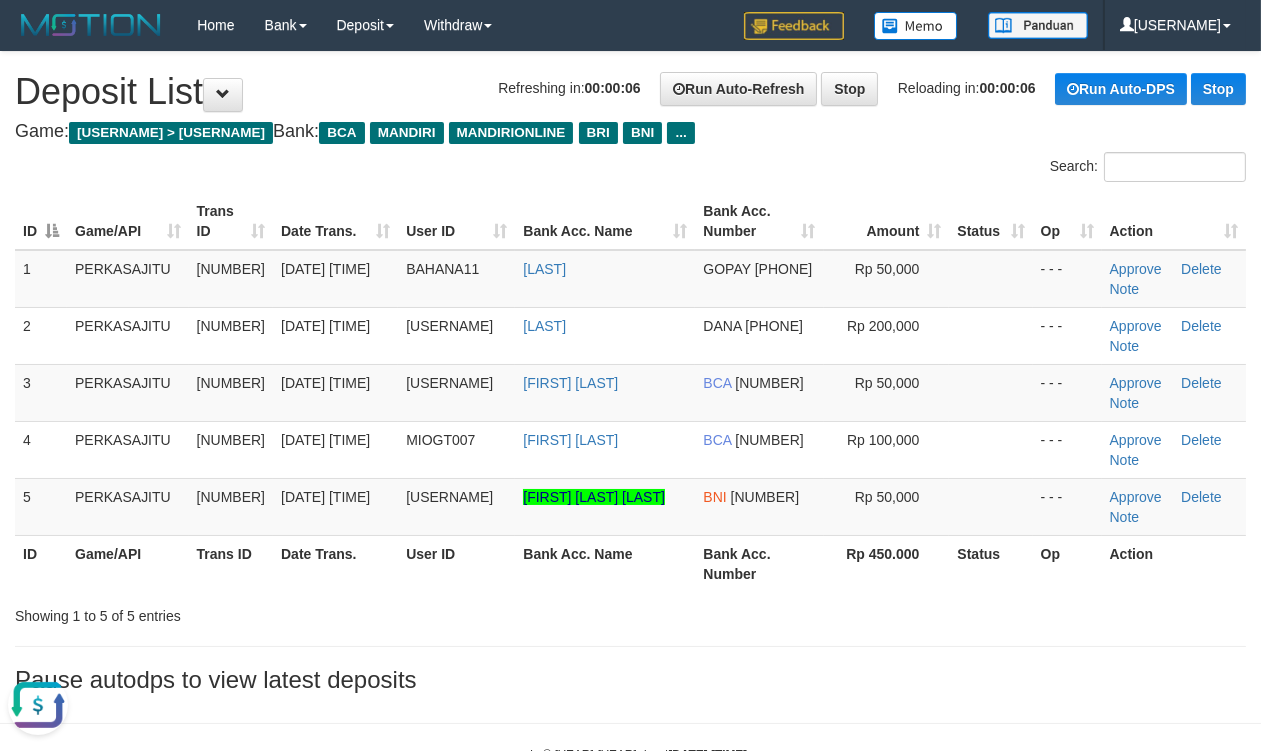 click on "Search:" at bounding box center [946, 169] 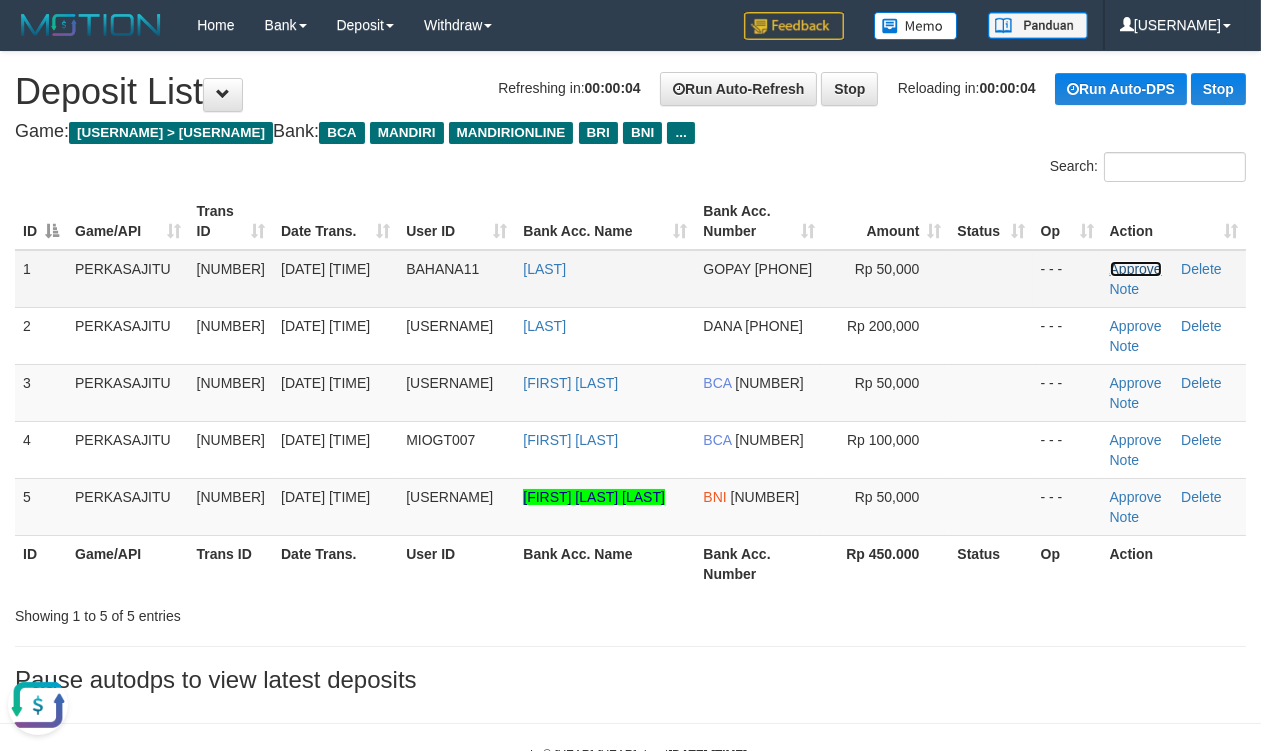 click on "Approve" at bounding box center (1136, 269) 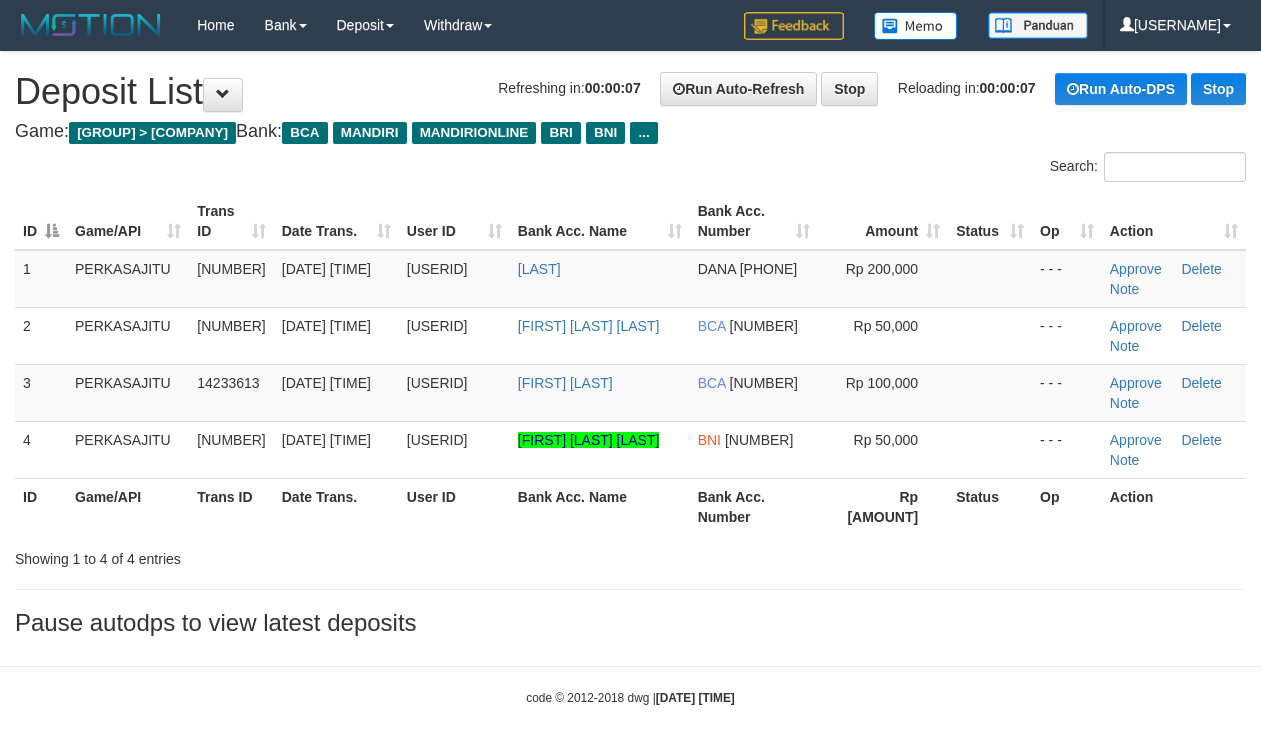 scroll, scrollTop: 0, scrollLeft: 0, axis: both 